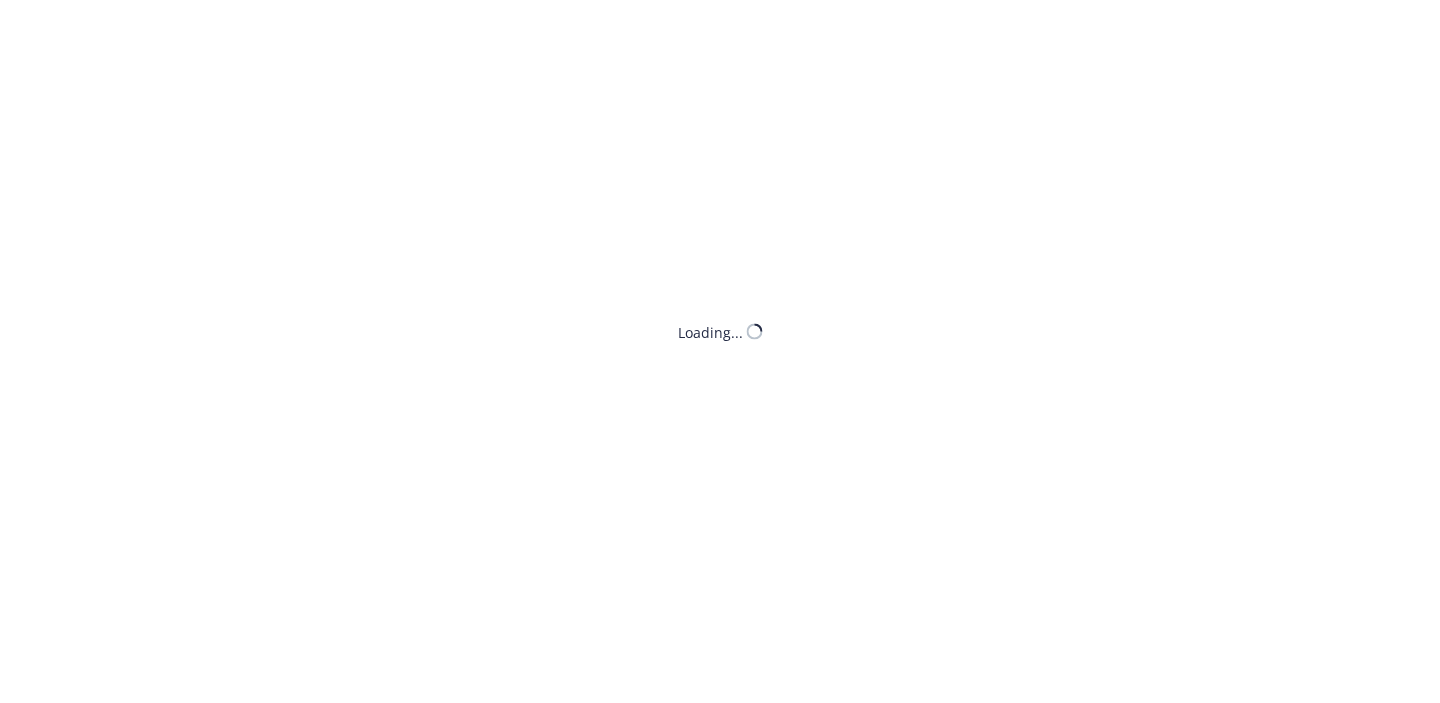 scroll, scrollTop: 0, scrollLeft: 0, axis: both 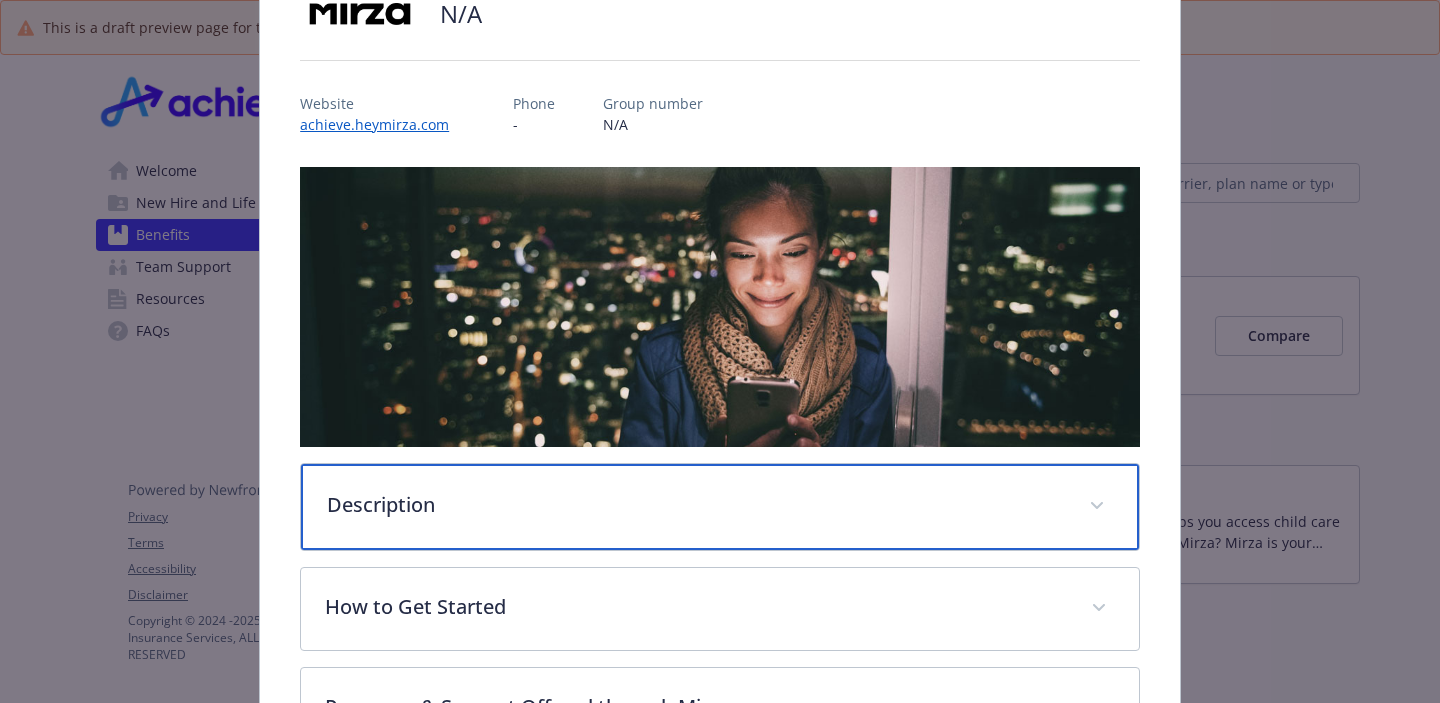 click on "Description" at bounding box center [696, 505] 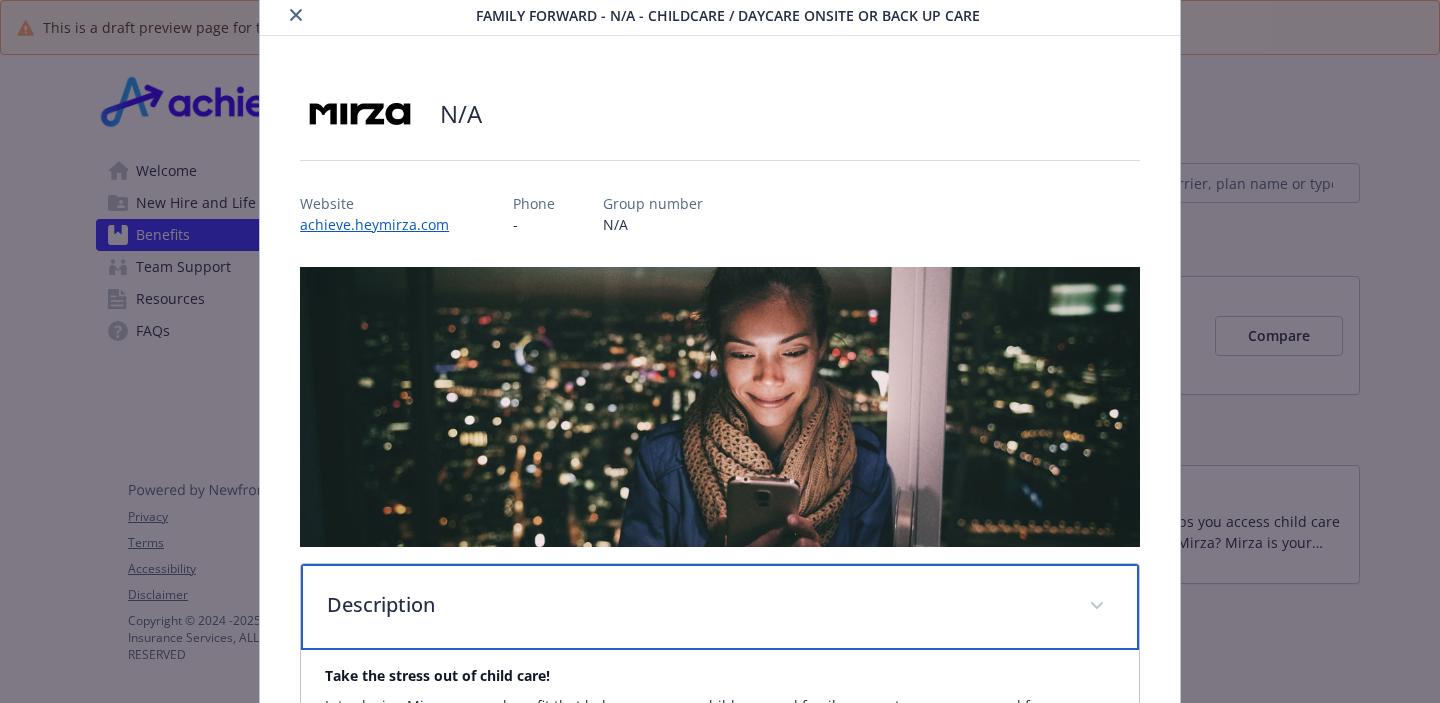 scroll, scrollTop: 0, scrollLeft: 0, axis: both 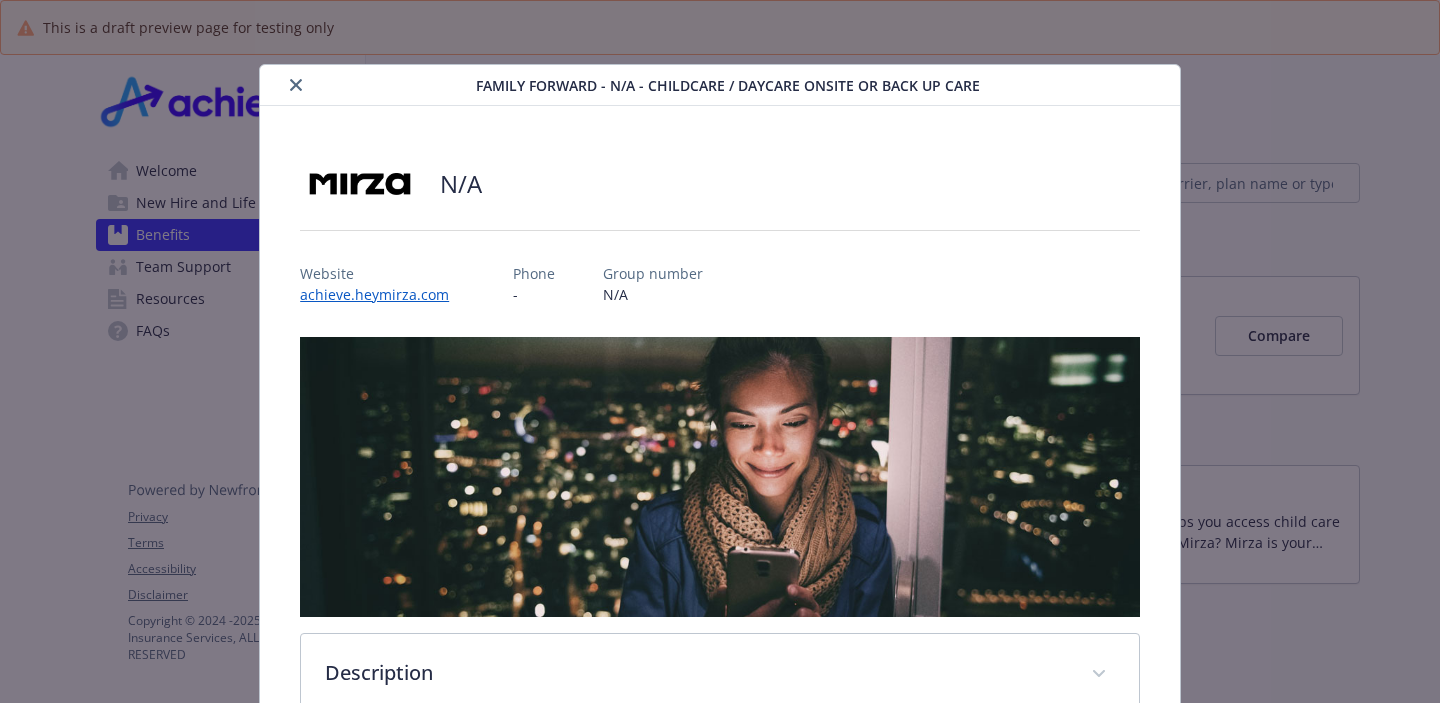 click 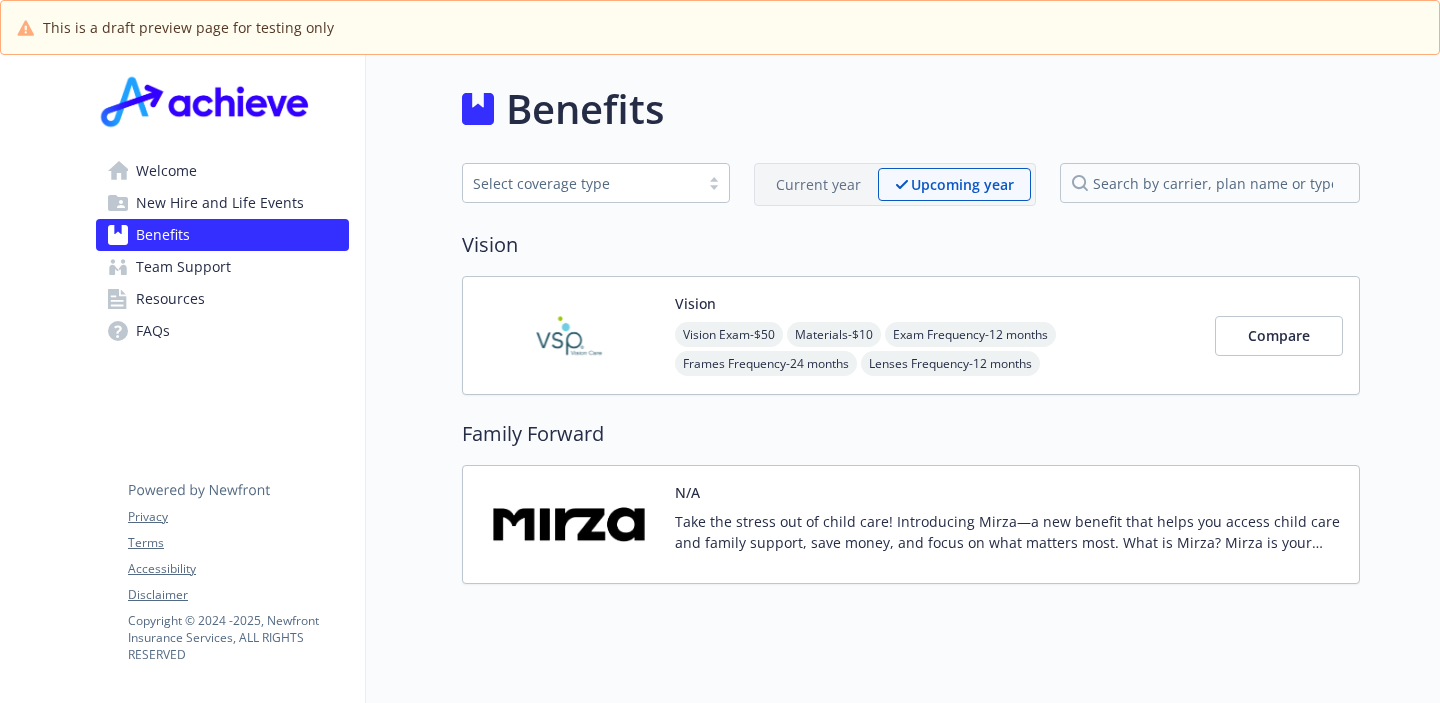 scroll, scrollTop: 16, scrollLeft: 0, axis: vertical 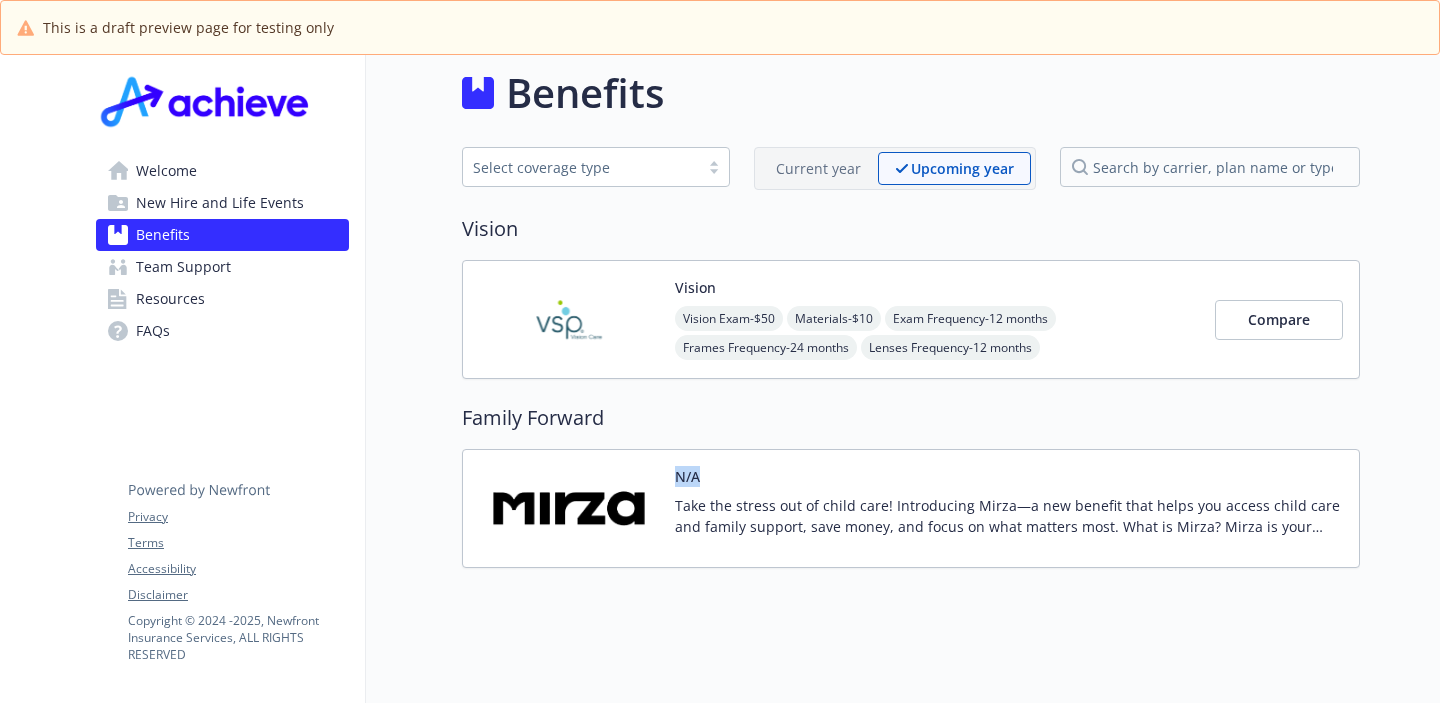 drag, startPoint x: 707, startPoint y: 475, endPoint x: 672, endPoint y: 471, distance: 35.22783 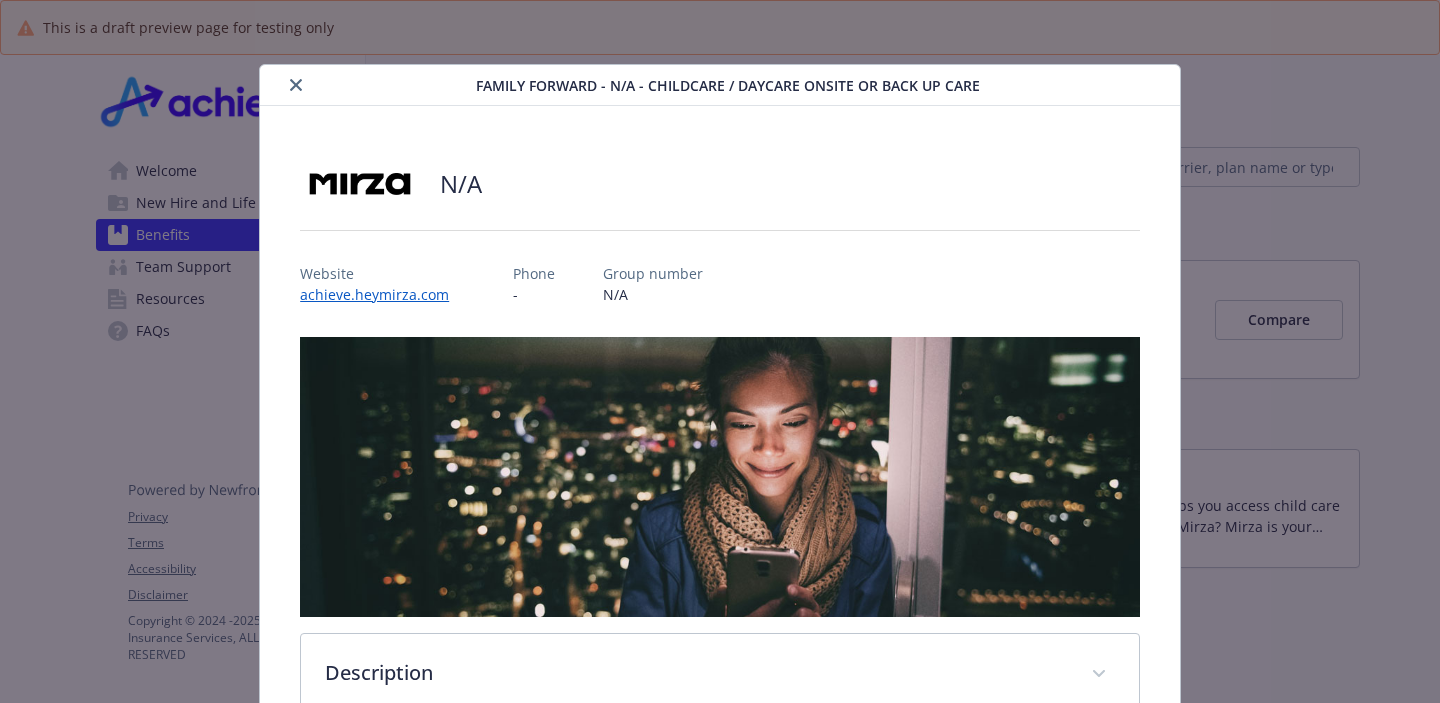 scroll, scrollTop: 60, scrollLeft: 0, axis: vertical 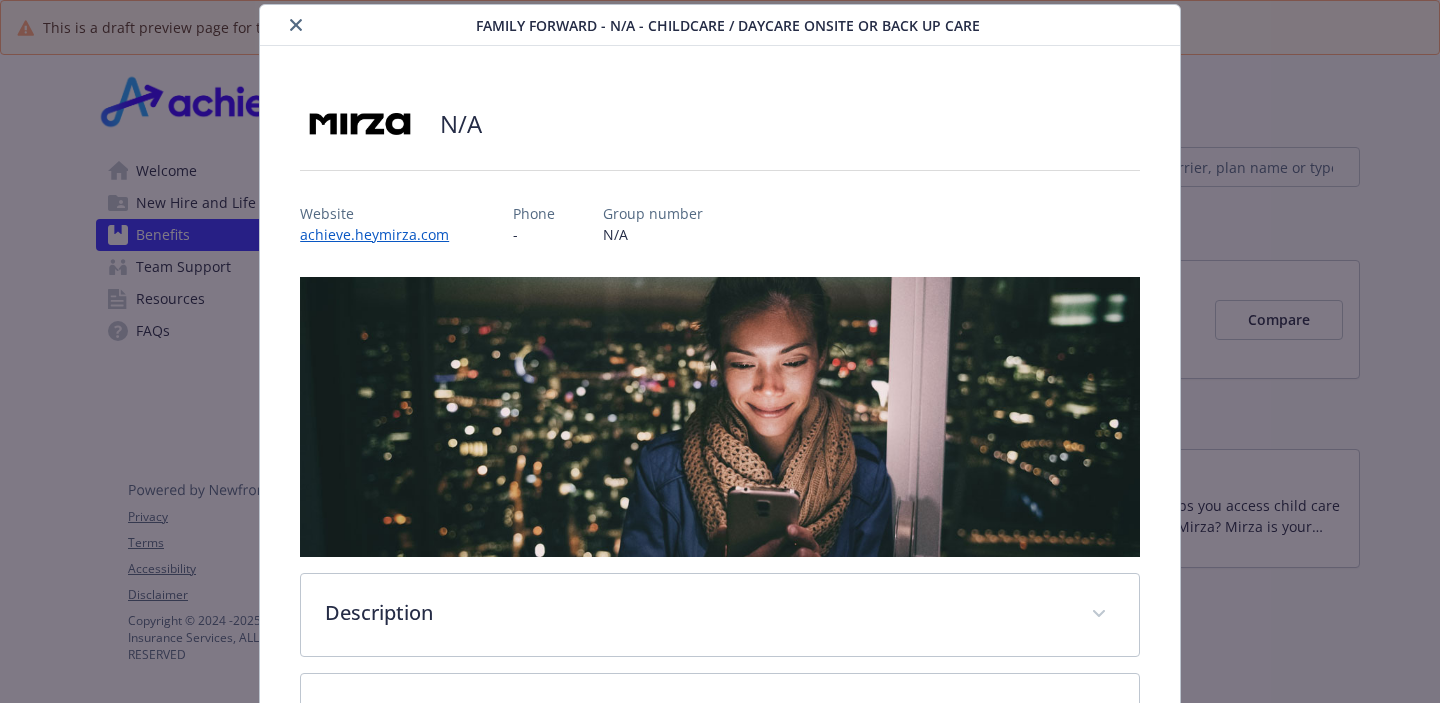 click at bounding box center [296, 25] 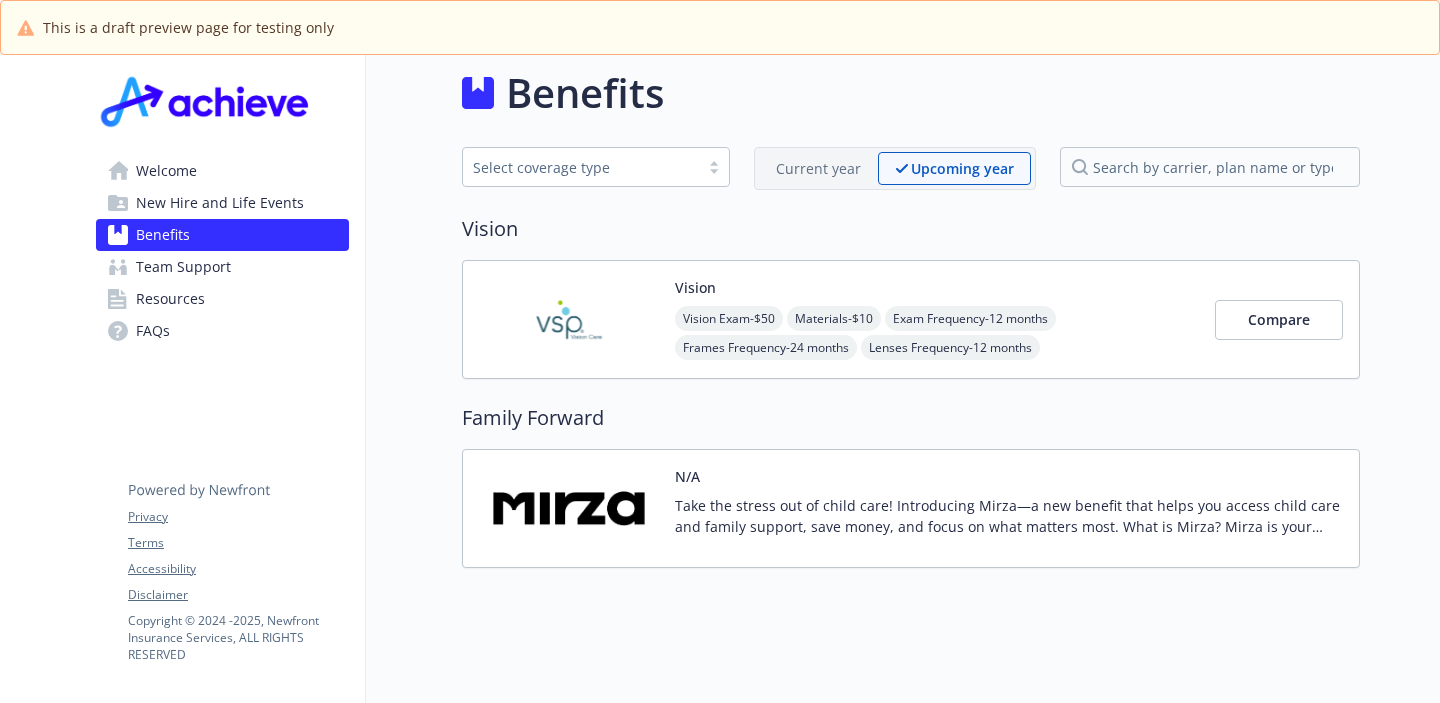 click on "N/A Take the stress out of child care!
Introducing Mirza—a new benefit that helps you access child care and family support, save money, and focus on what matters most.
What is Mirza?
Mirza is your gateway to affordable, high-quality child care and essential family programs! With Mirza, you can:
Discover local child care options, from daycare and preschool to after-school and summer care
Find and qualify for programs that significantly reduce your monthly child care costs (sometimes as low as $0!)
Get step-by-step guidance through every application
Access extra resources like food or housing assistance (more options coming soon!)
Enjoy help for families of all types, including children with special needs
Why use Mirza?
Spend less on child care
Save time and avoid paperwork headaches
Help your kids thrive in quality programs
Get support, live and on your terms" at bounding box center (1009, 508) 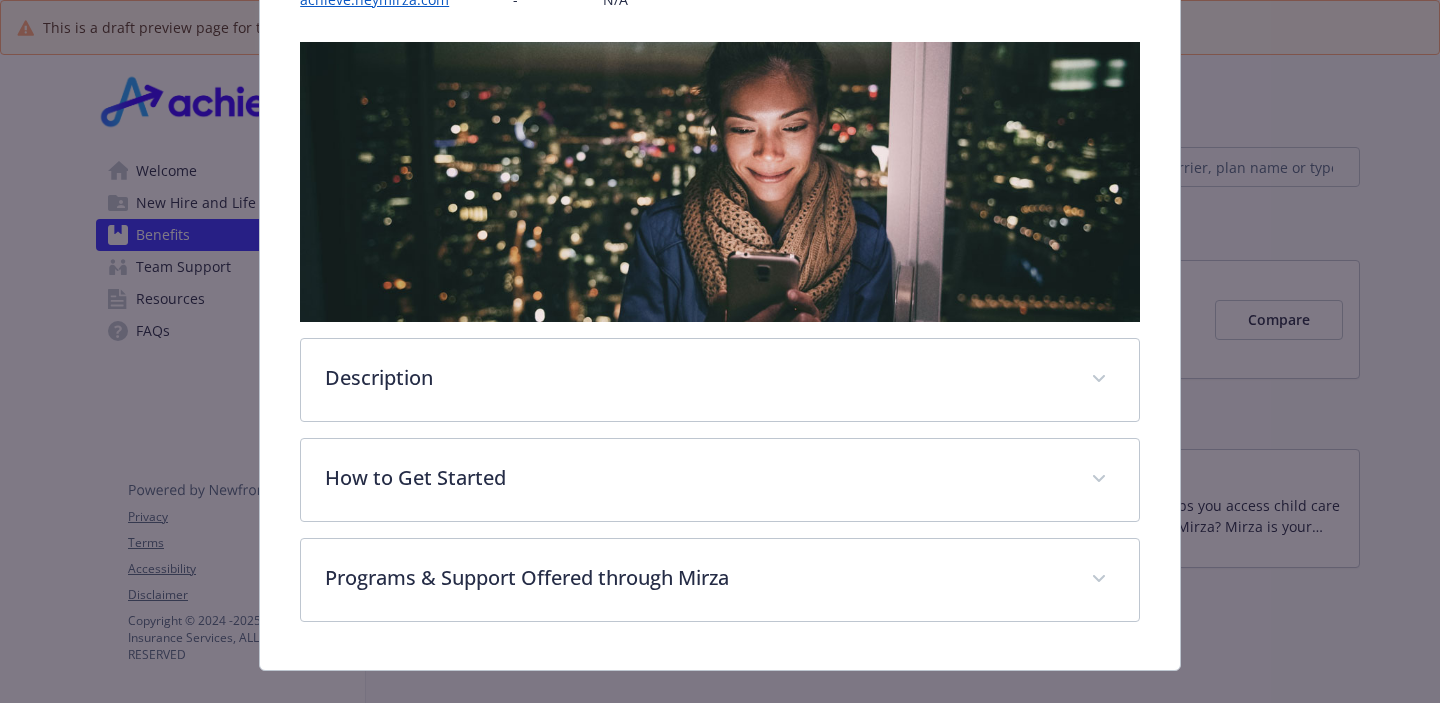 scroll, scrollTop: 327, scrollLeft: 0, axis: vertical 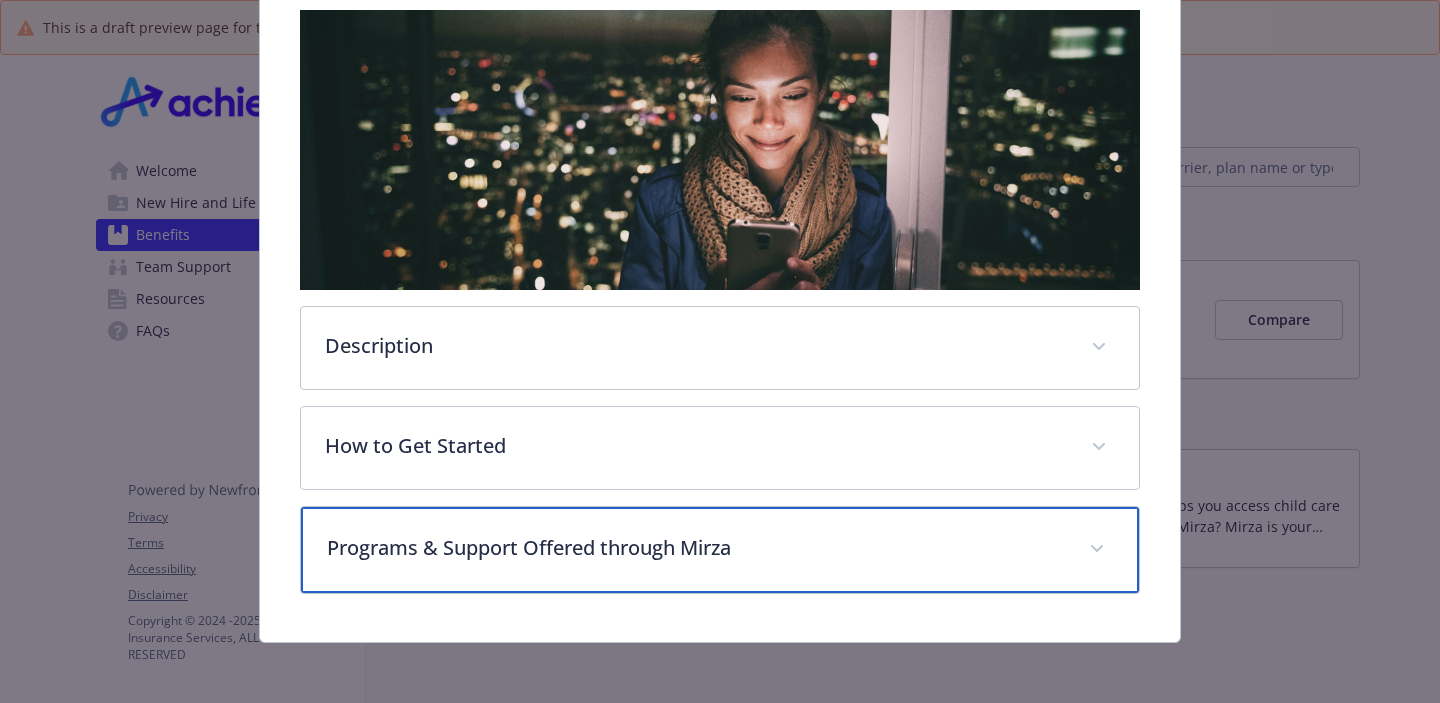 click on "Programs & Support Offered through Mirza" at bounding box center [696, 548] 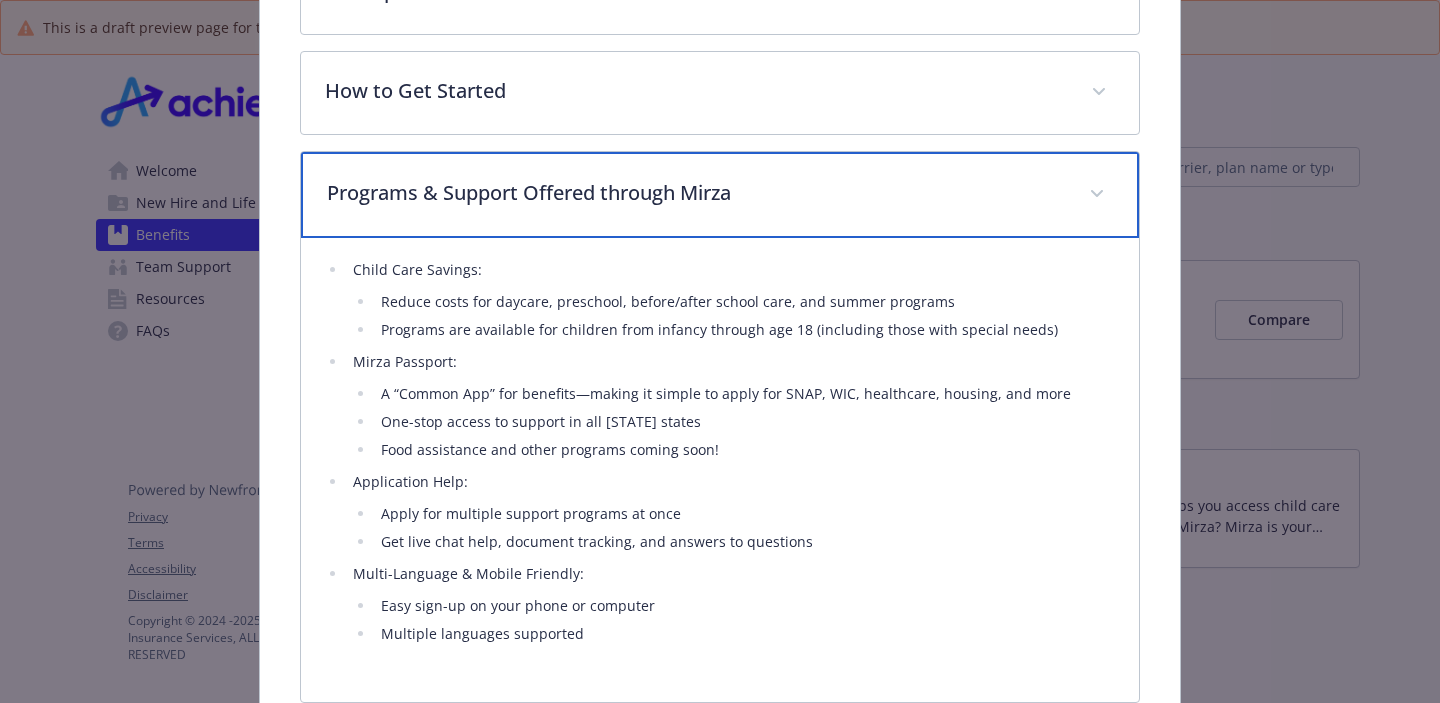 scroll, scrollTop: 795, scrollLeft: 0, axis: vertical 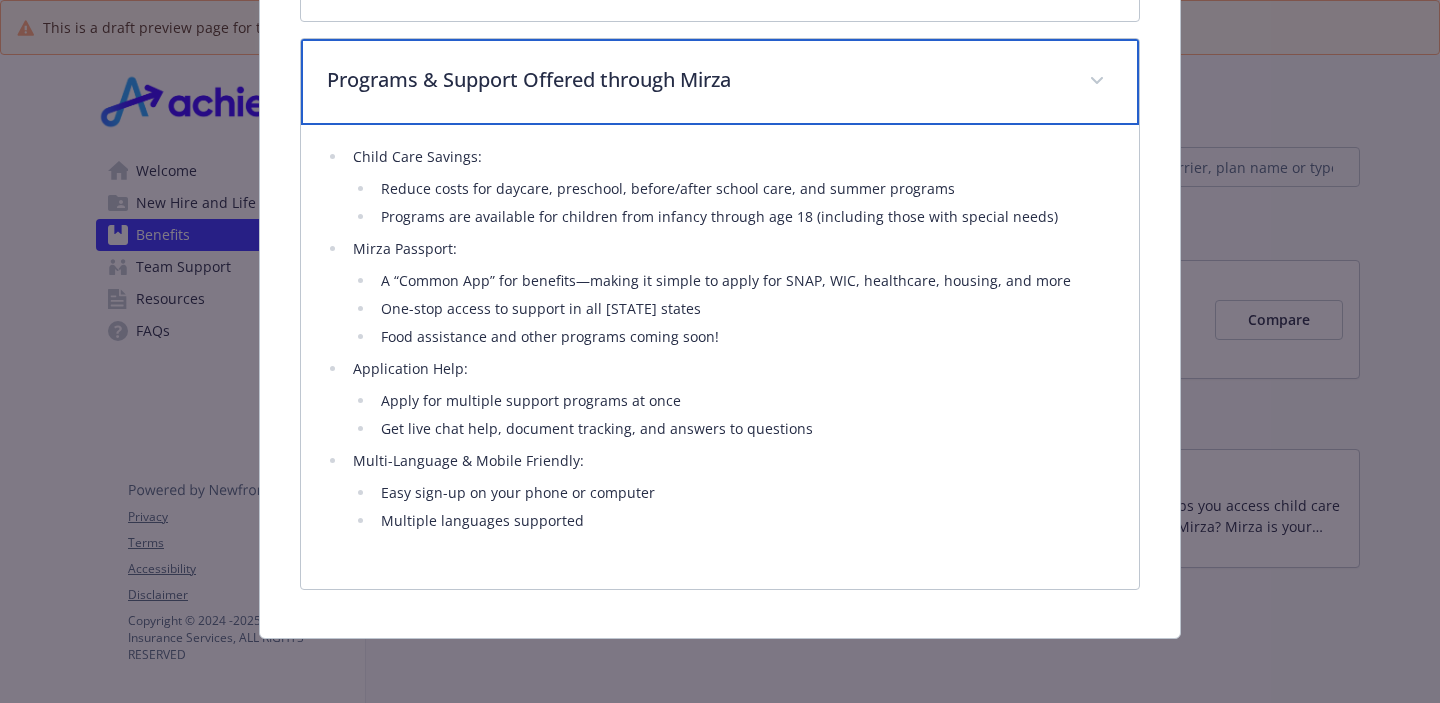 click on "Programs & Support Offered through Mirza" at bounding box center (720, 82) 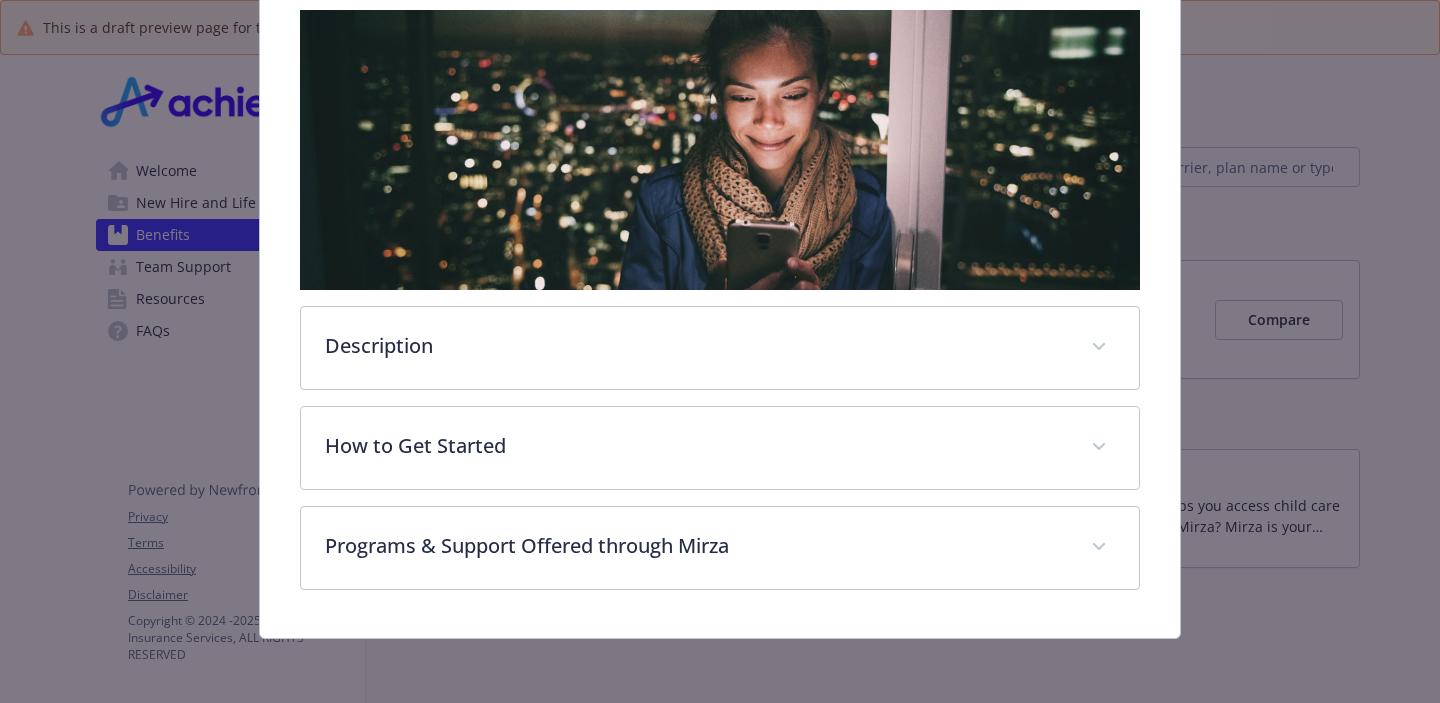 scroll, scrollTop: 327, scrollLeft: 0, axis: vertical 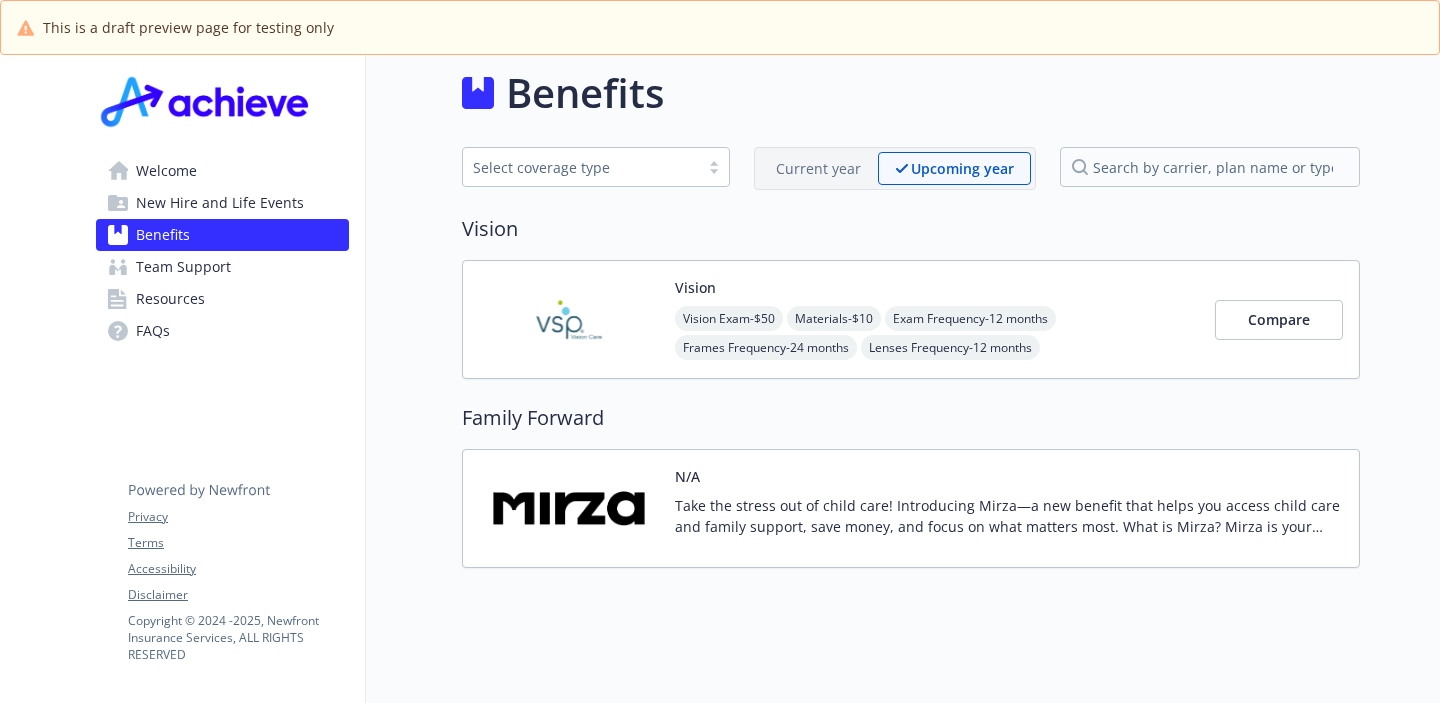 click on "Current year" at bounding box center (818, 168) 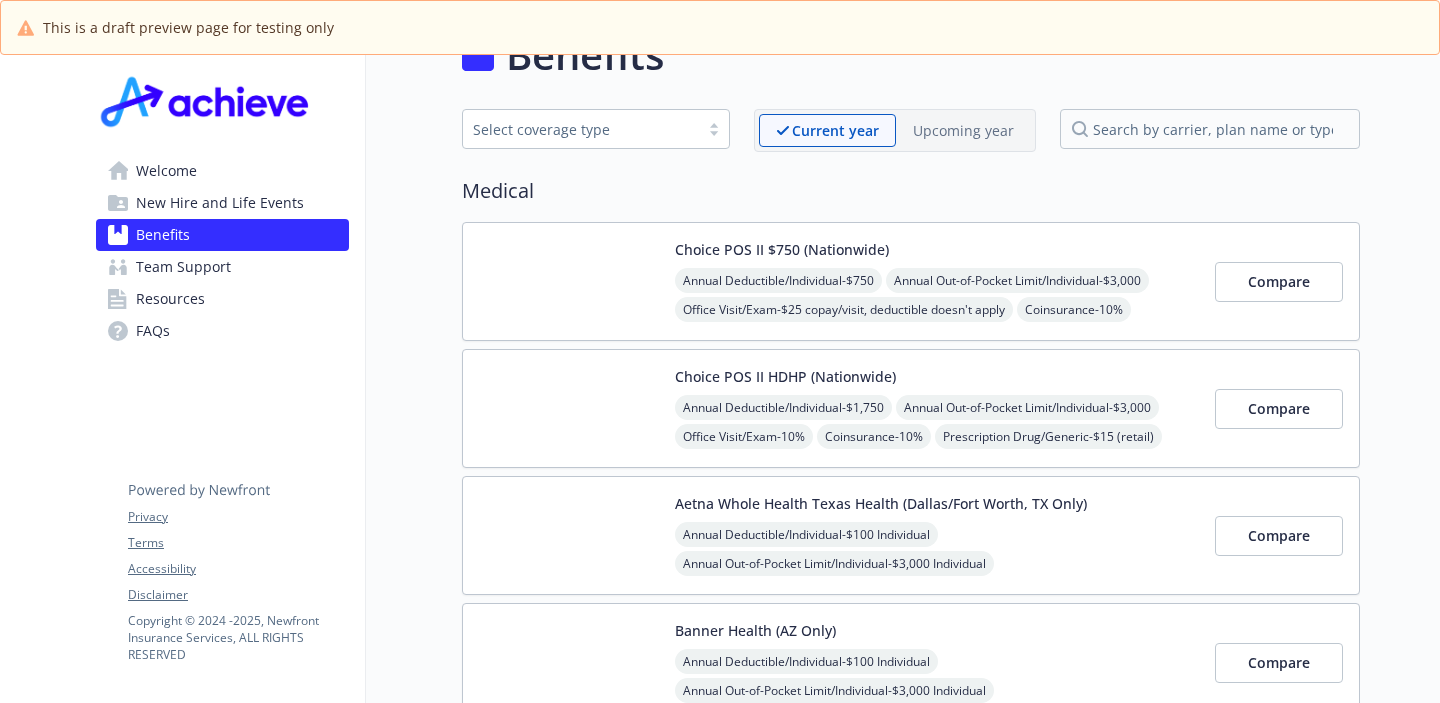 scroll, scrollTop: 0, scrollLeft: 0, axis: both 